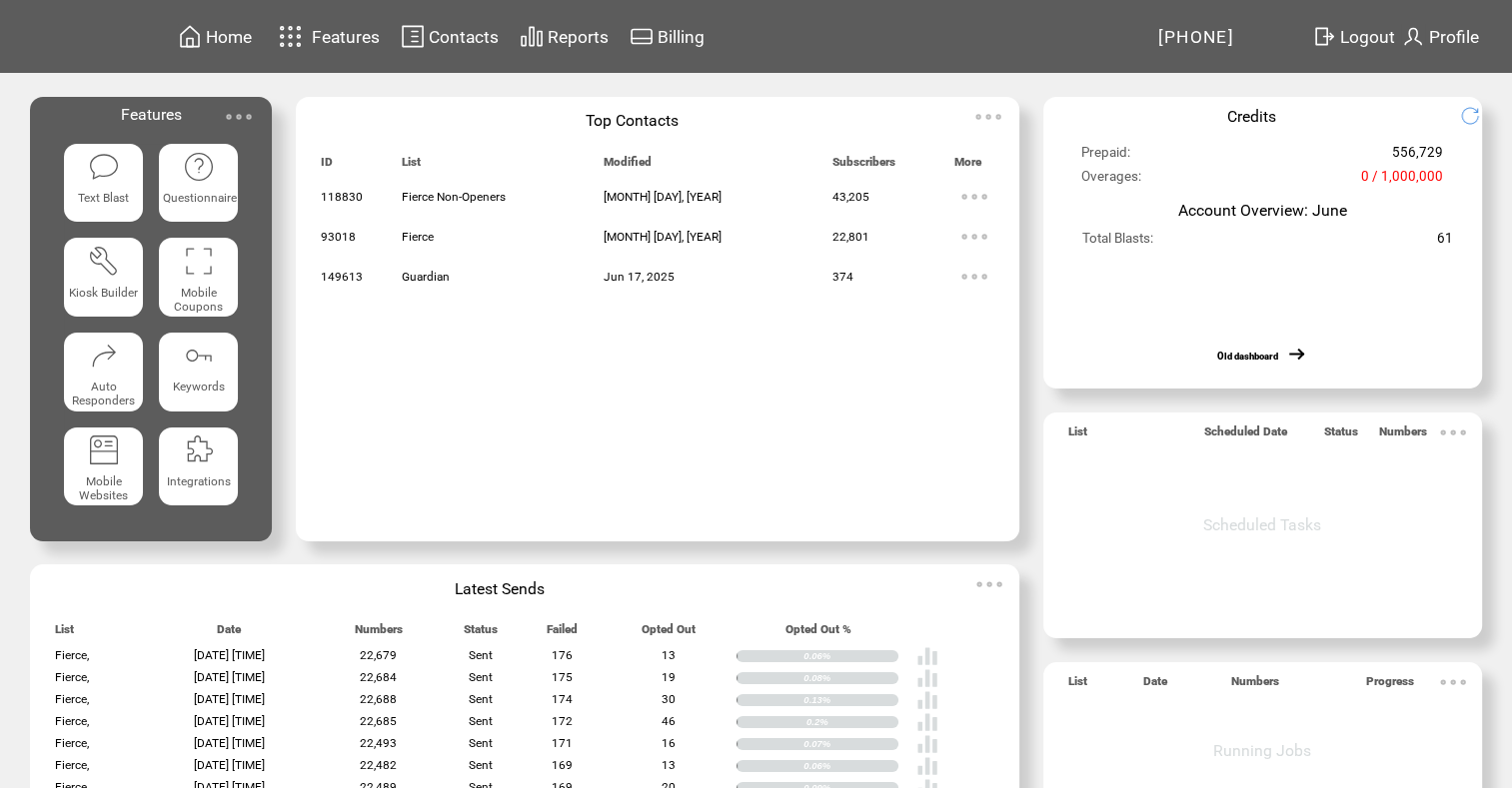 scroll, scrollTop: 0, scrollLeft: 0, axis: both 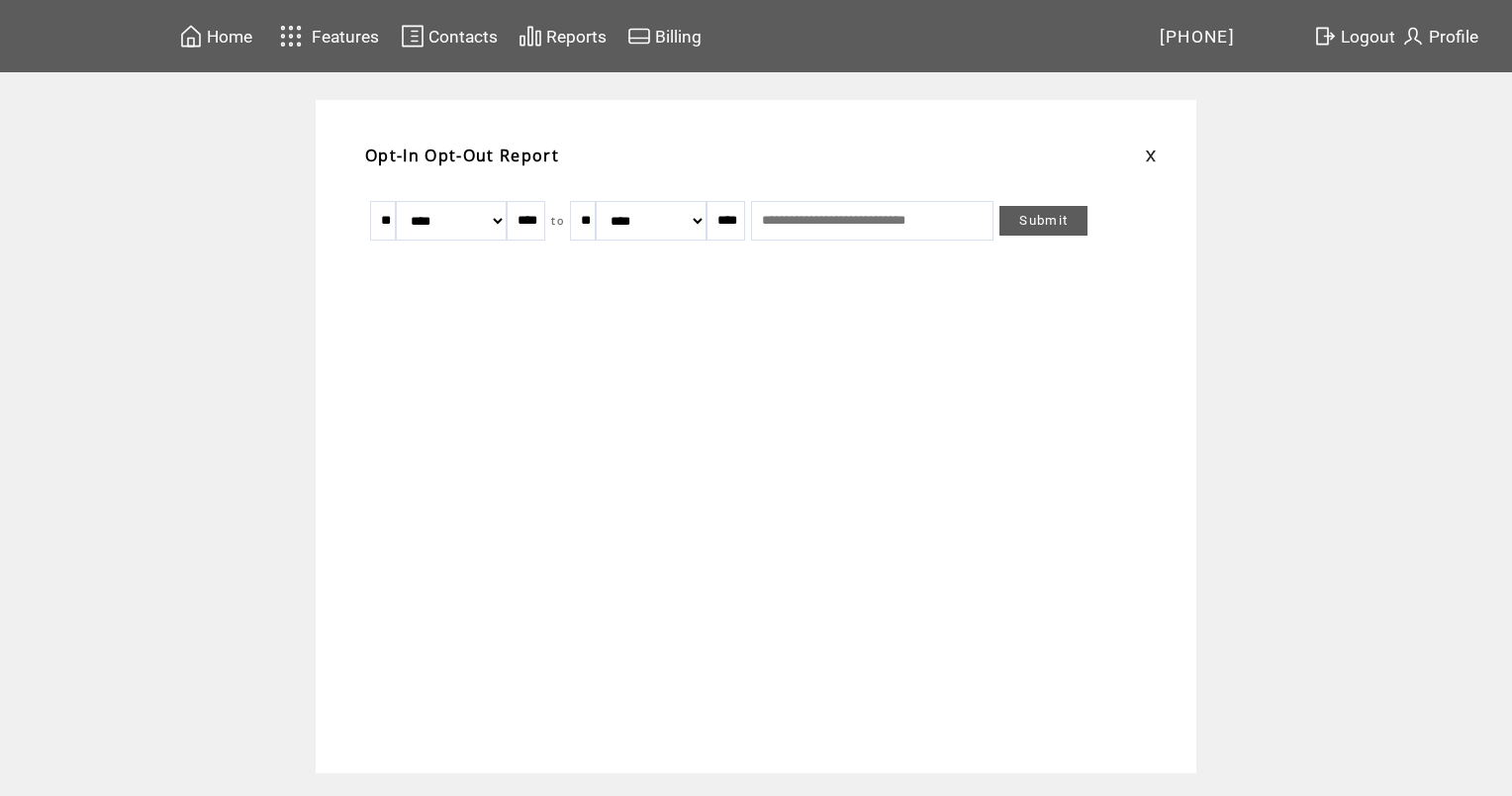click on "** 		 ******* 		 ******** 		 ***** 		 ***** 		 *** 		 **** 		 **** 		 ****** 		 ********* 		 ******* 		 ******** 		 ******** **** to
** 		 ******* 		 ******** 		 ***** 		 ***** 		 *** 		 **** 		 **** 		 ****** 		 ********* 		 ******* 		 ******** 		 ******** **** Submit" at bounding box center (766, 226) 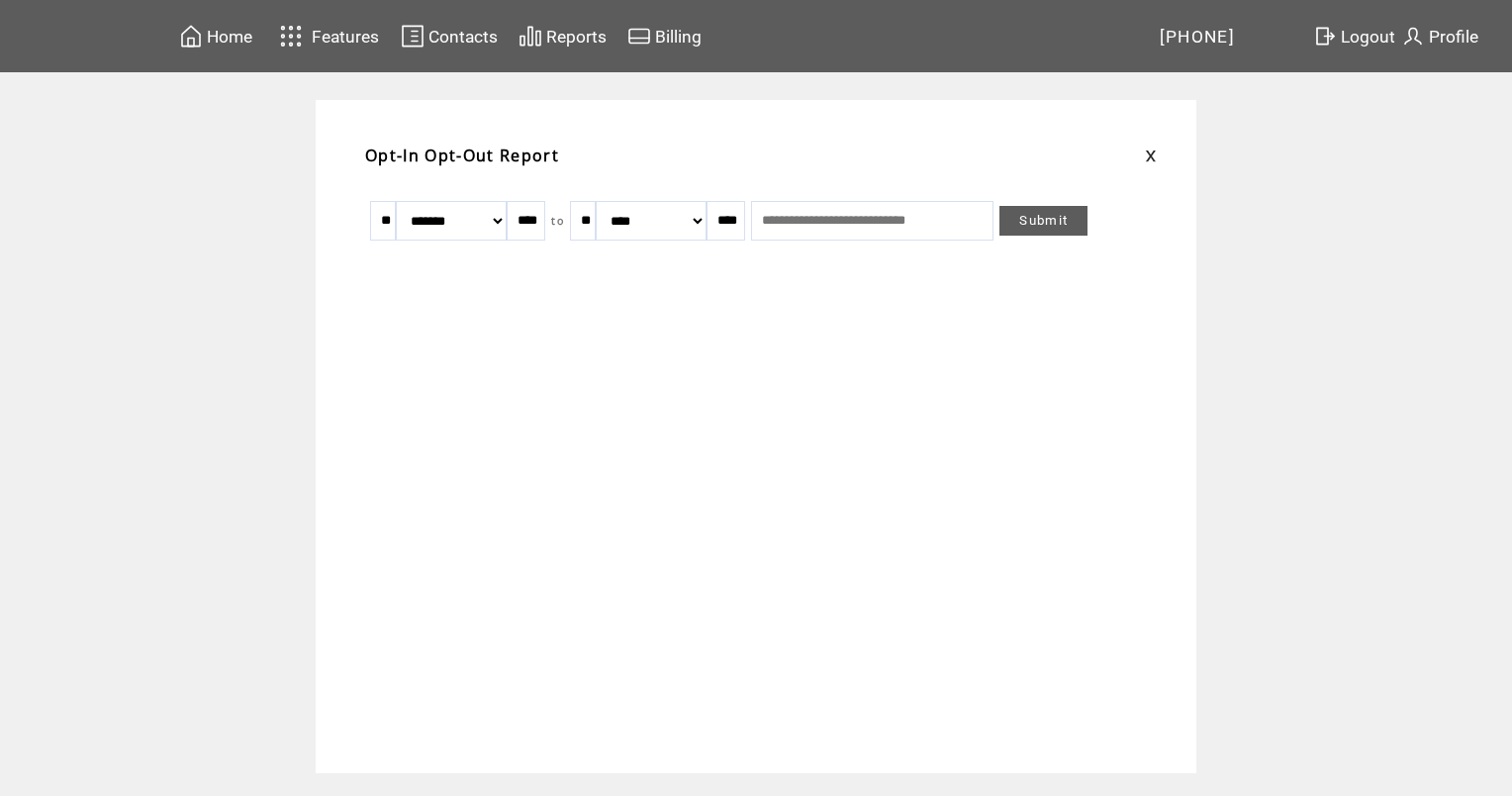 click on "******* 		 ******** 		 ***** 		 ***** 		 *** 		 **** 		 **** 		 ****** 		 ********* 		 ******* 		 ******** 		 ********" at bounding box center [451, 221] 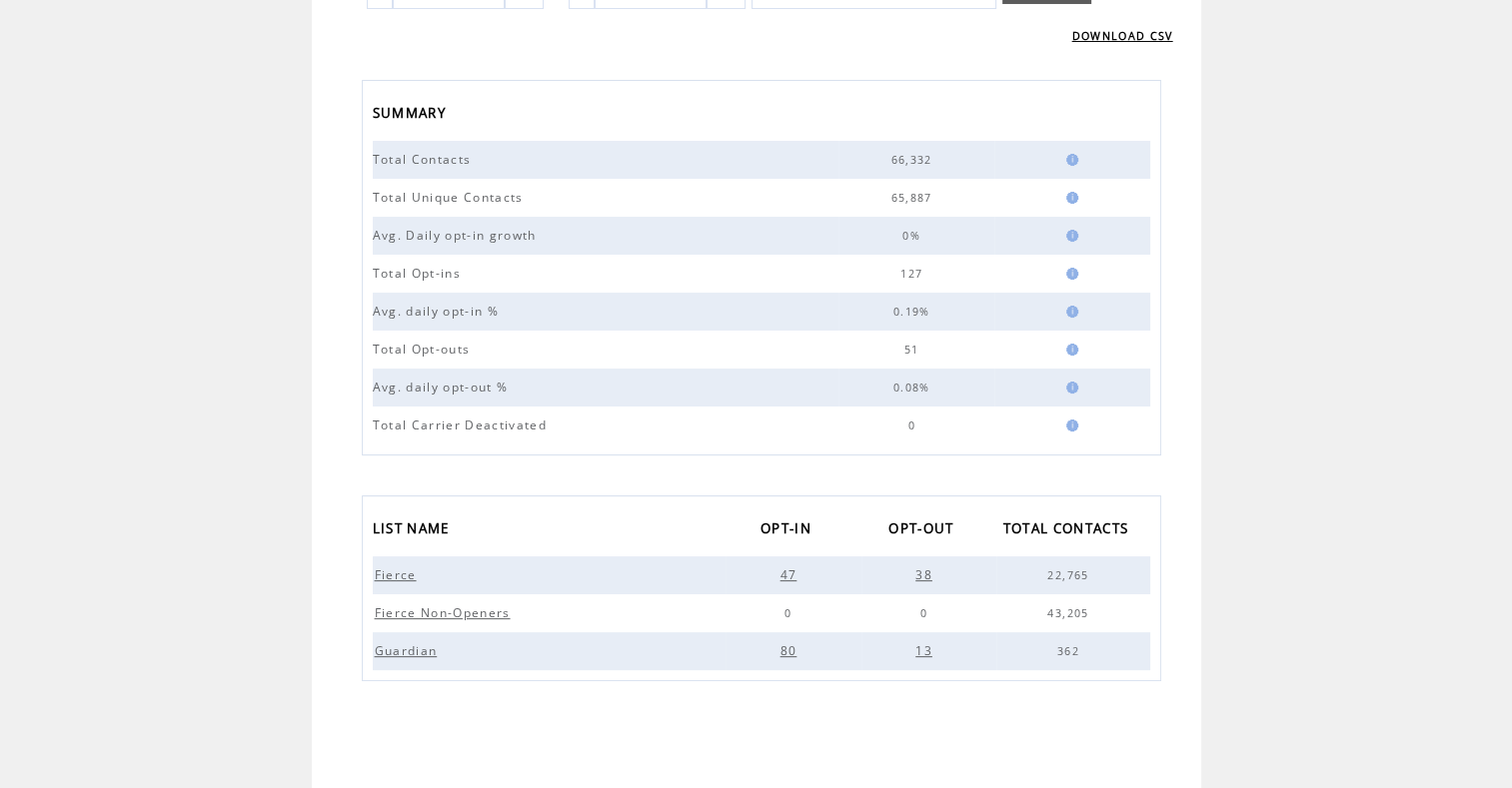 scroll, scrollTop: 0, scrollLeft: 0, axis: both 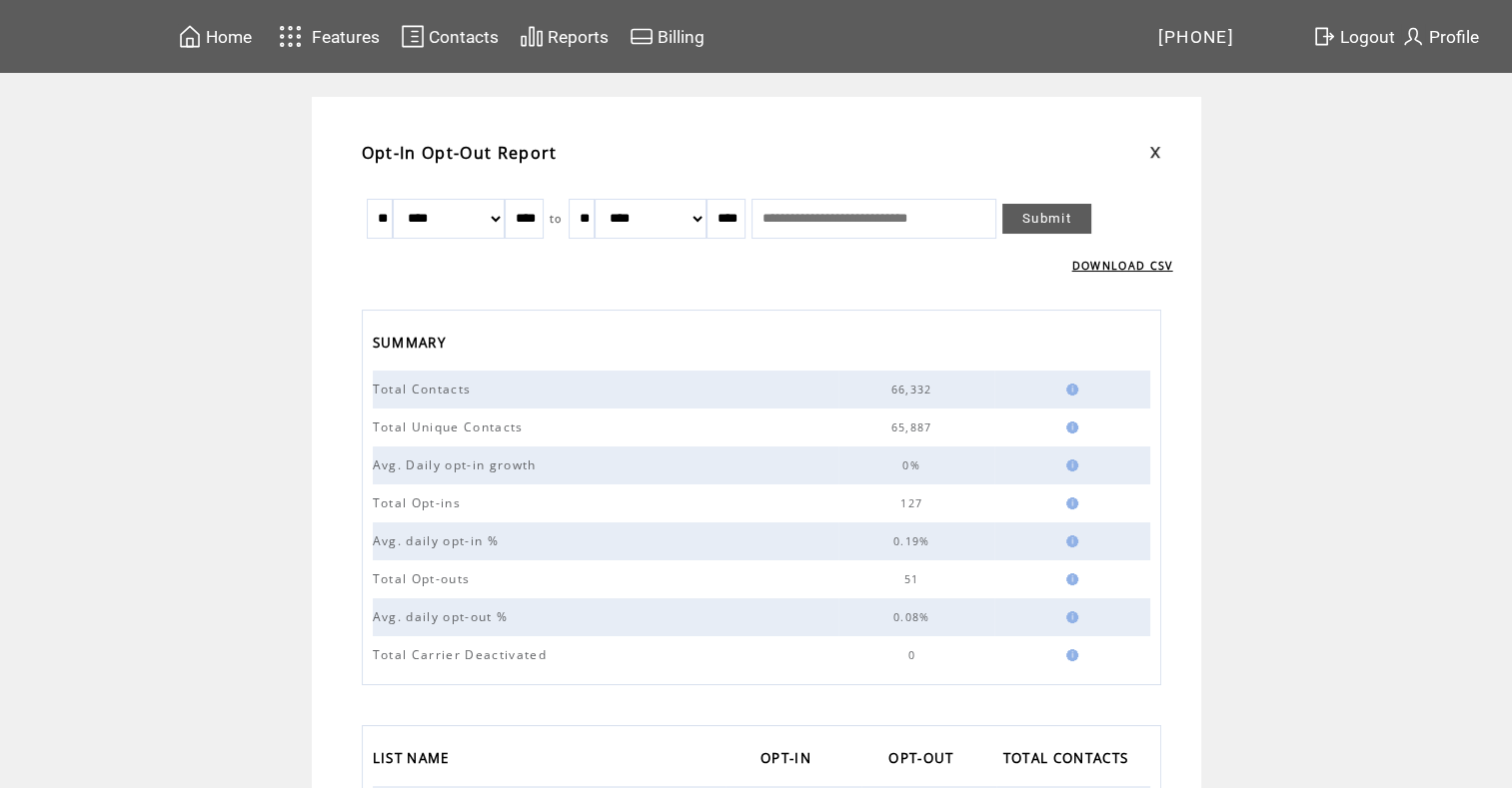 click at bounding box center [1324, 36] 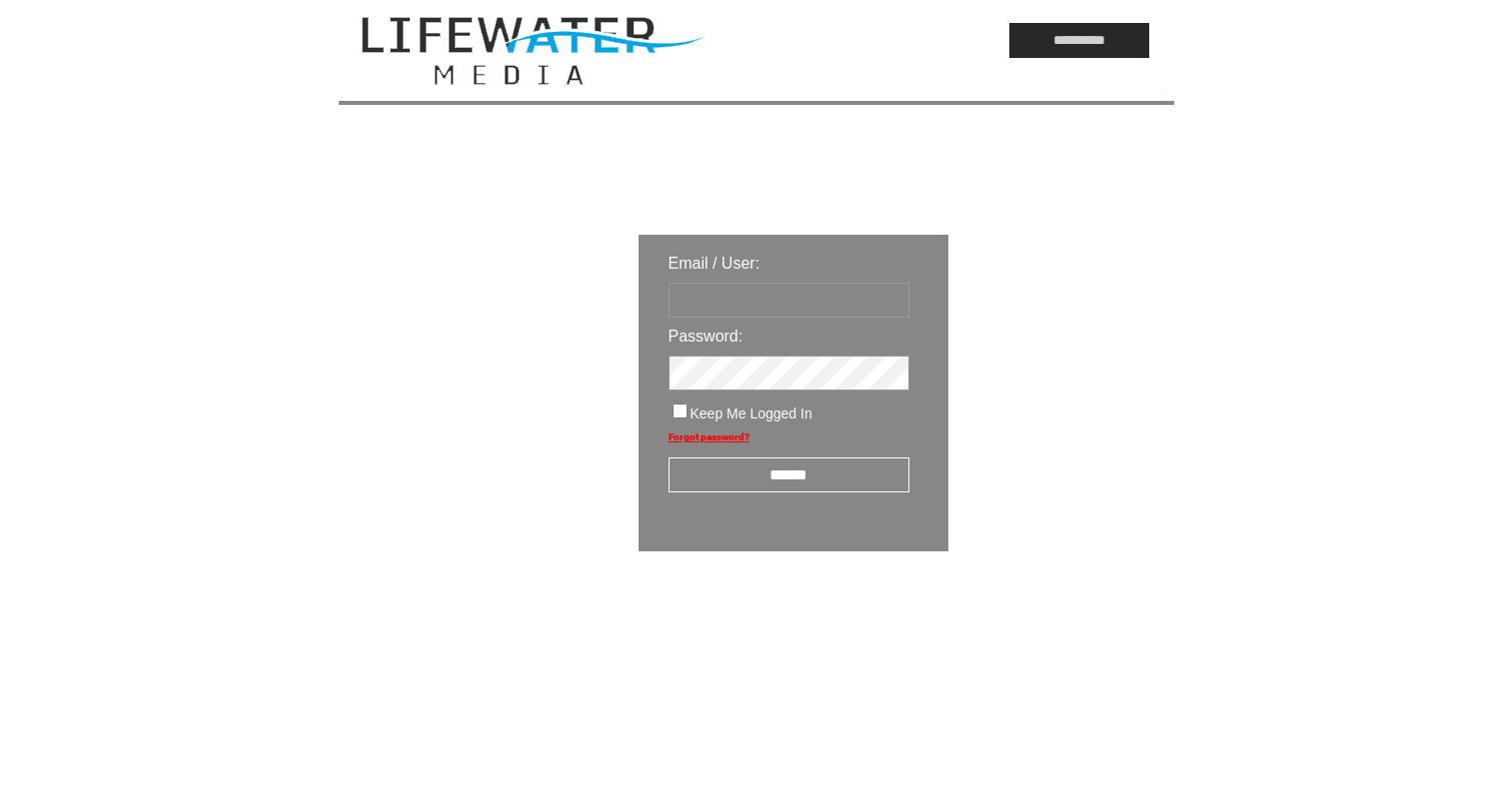 scroll, scrollTop: 0, scrollLeft: 0, axis: both 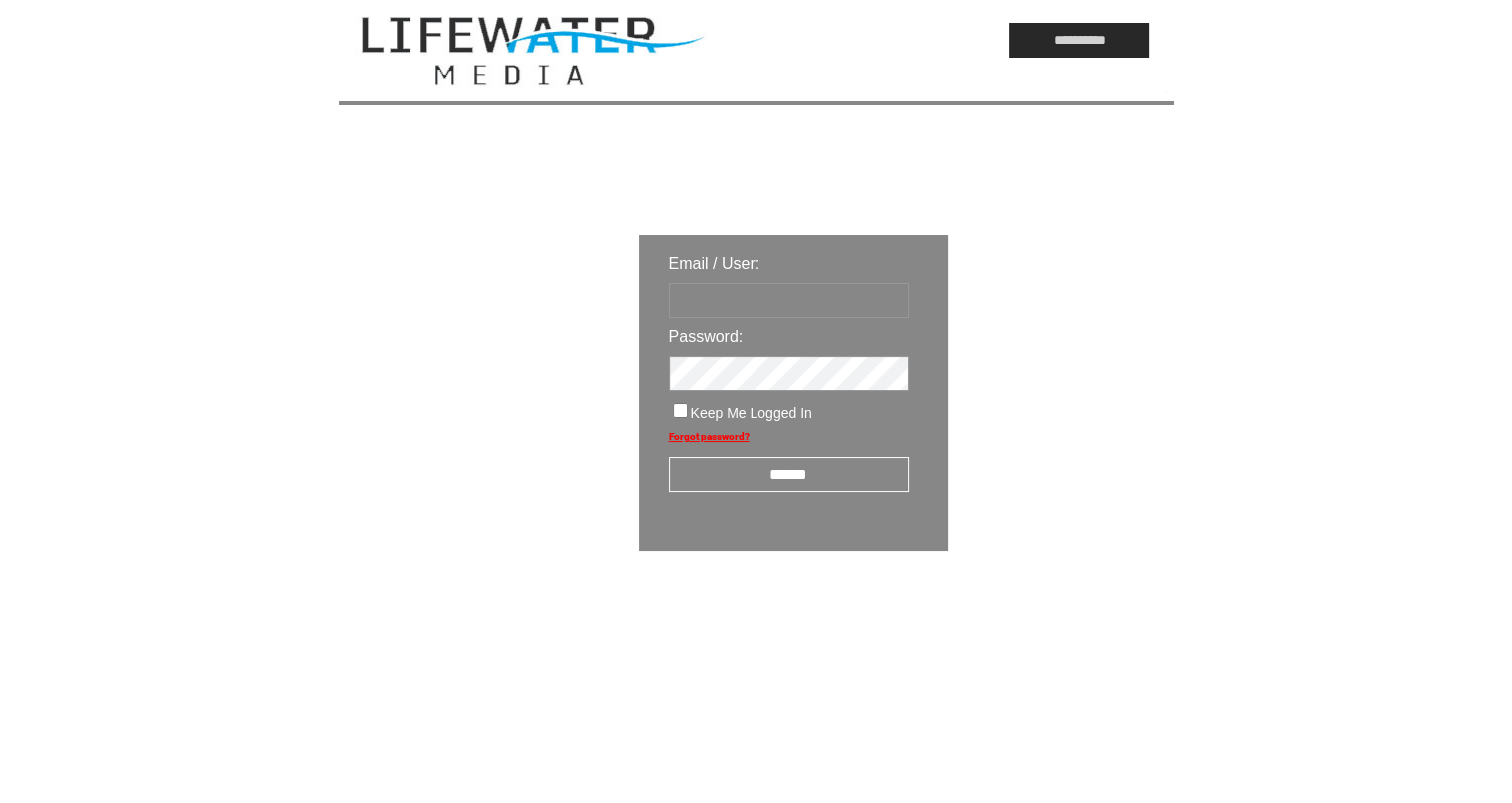 paste on "**********" 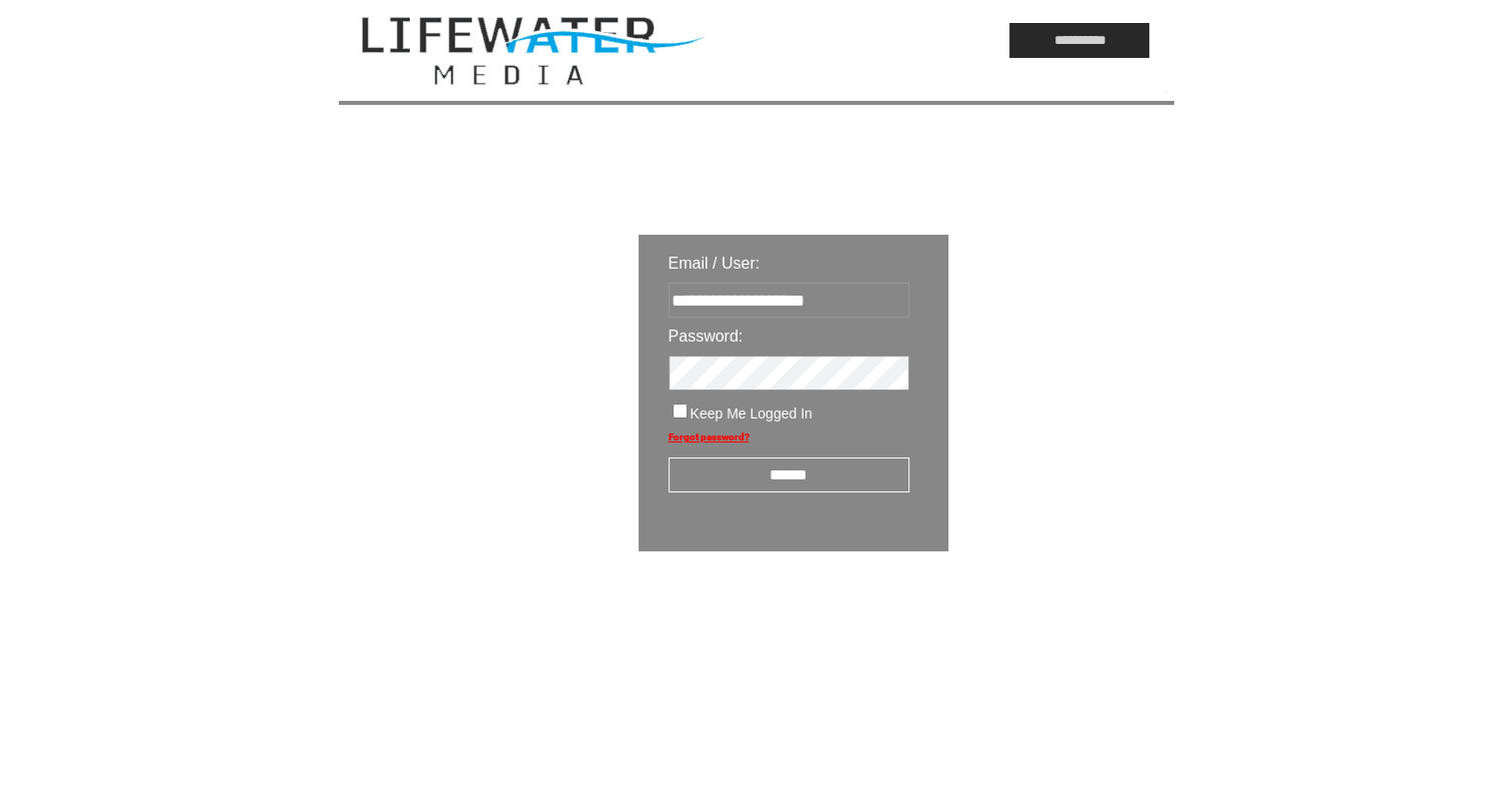 type on "**********" 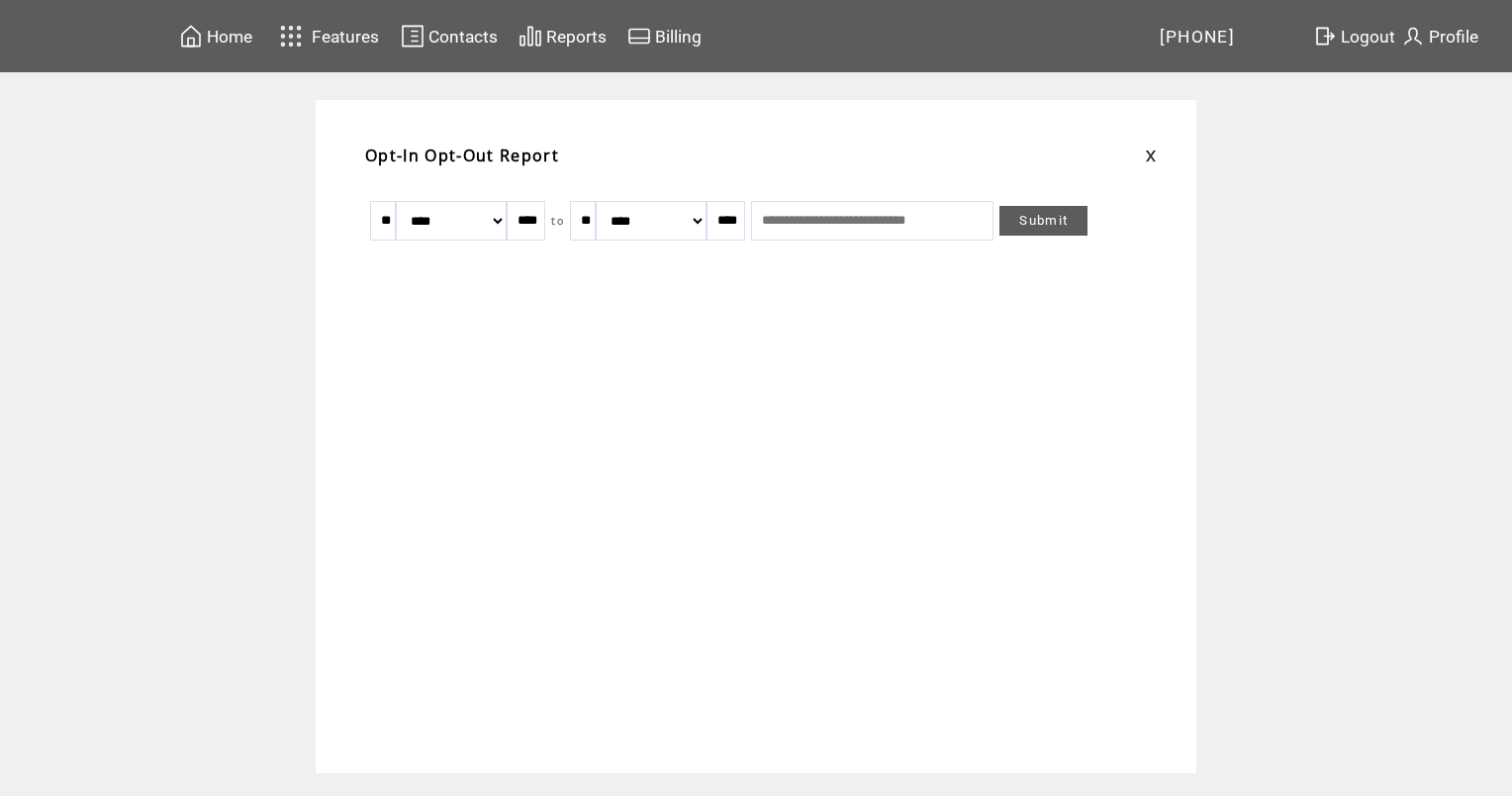 scroll, scrollTop: 0, scrollLeft: 0, axis: both 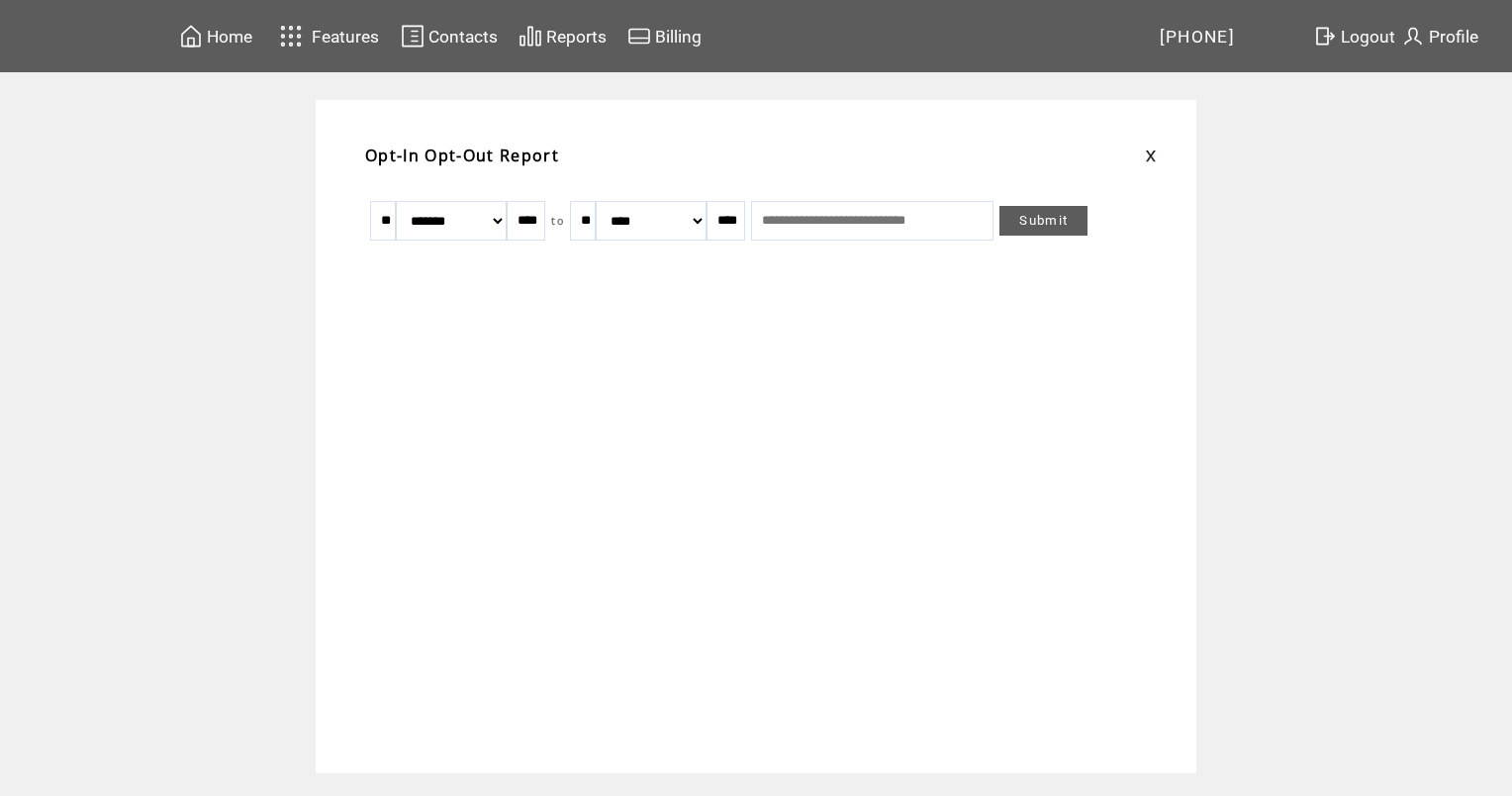 click on "**" at bounding box center [583, 221] 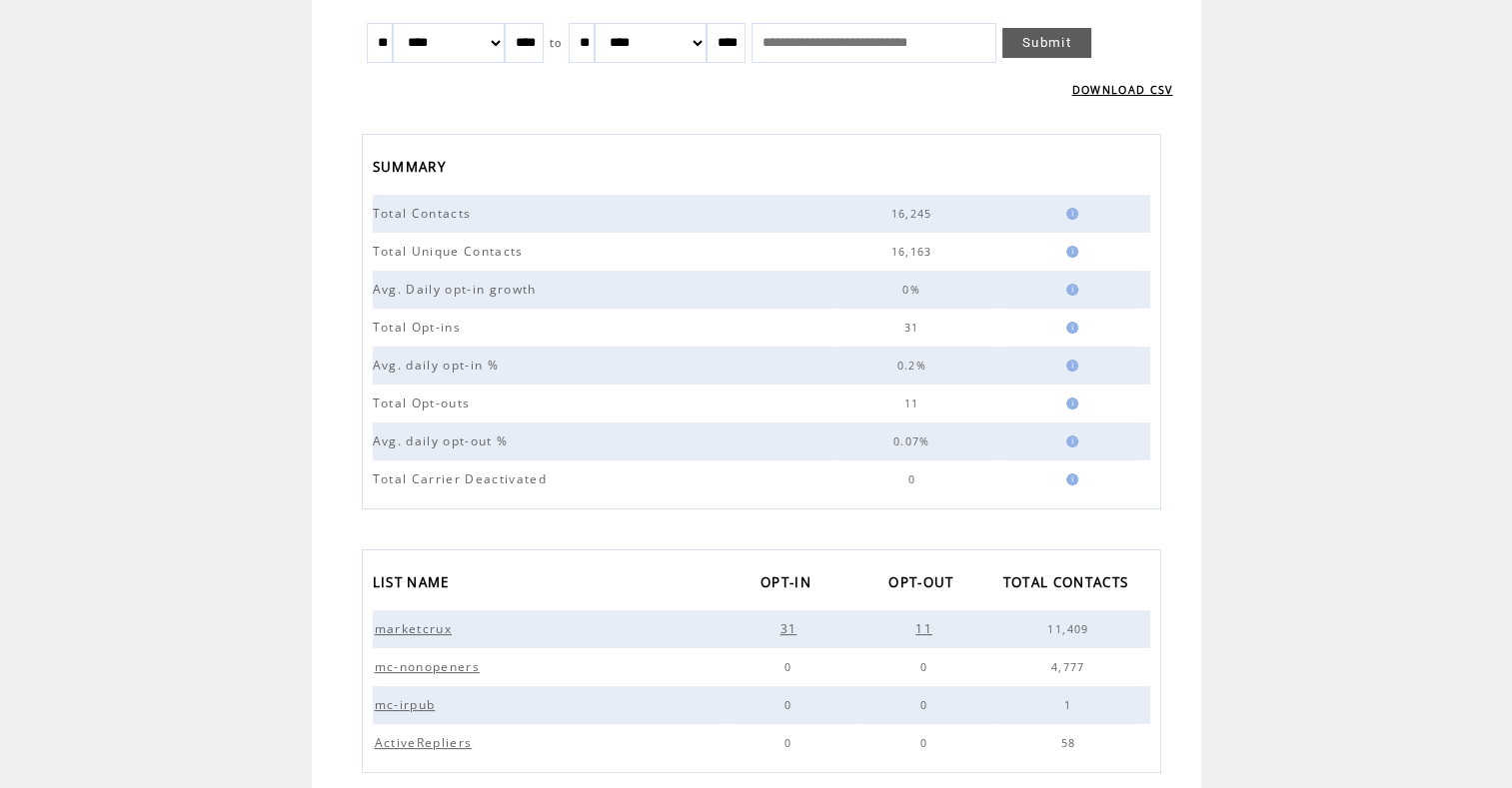 scroll, scrollTop: 0, scrollLeft: 0, axis: both 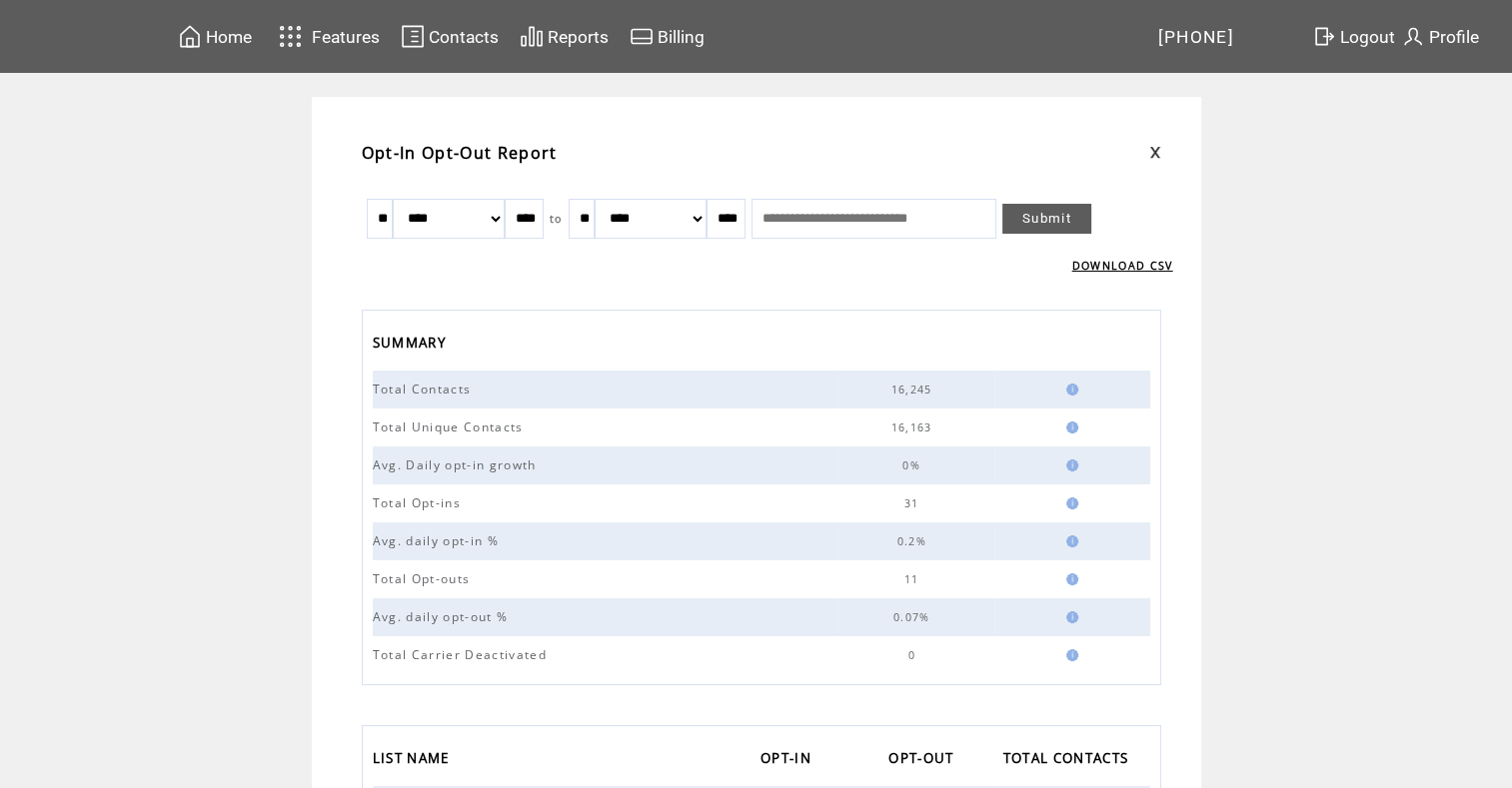 click at bounding box center [1324, 36] 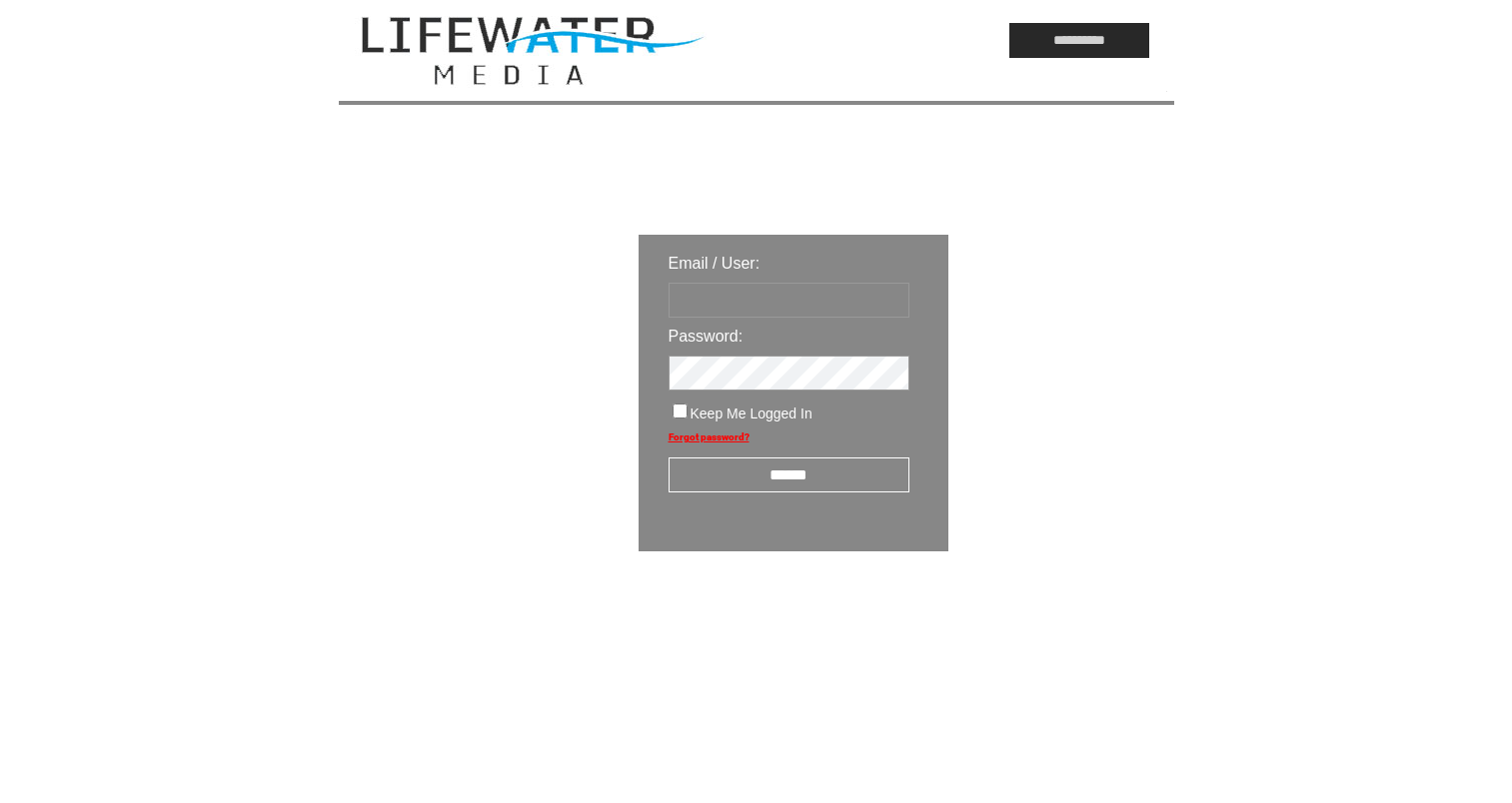 scroll, scrollTop: 0, scrollLeft: 0, axis: both 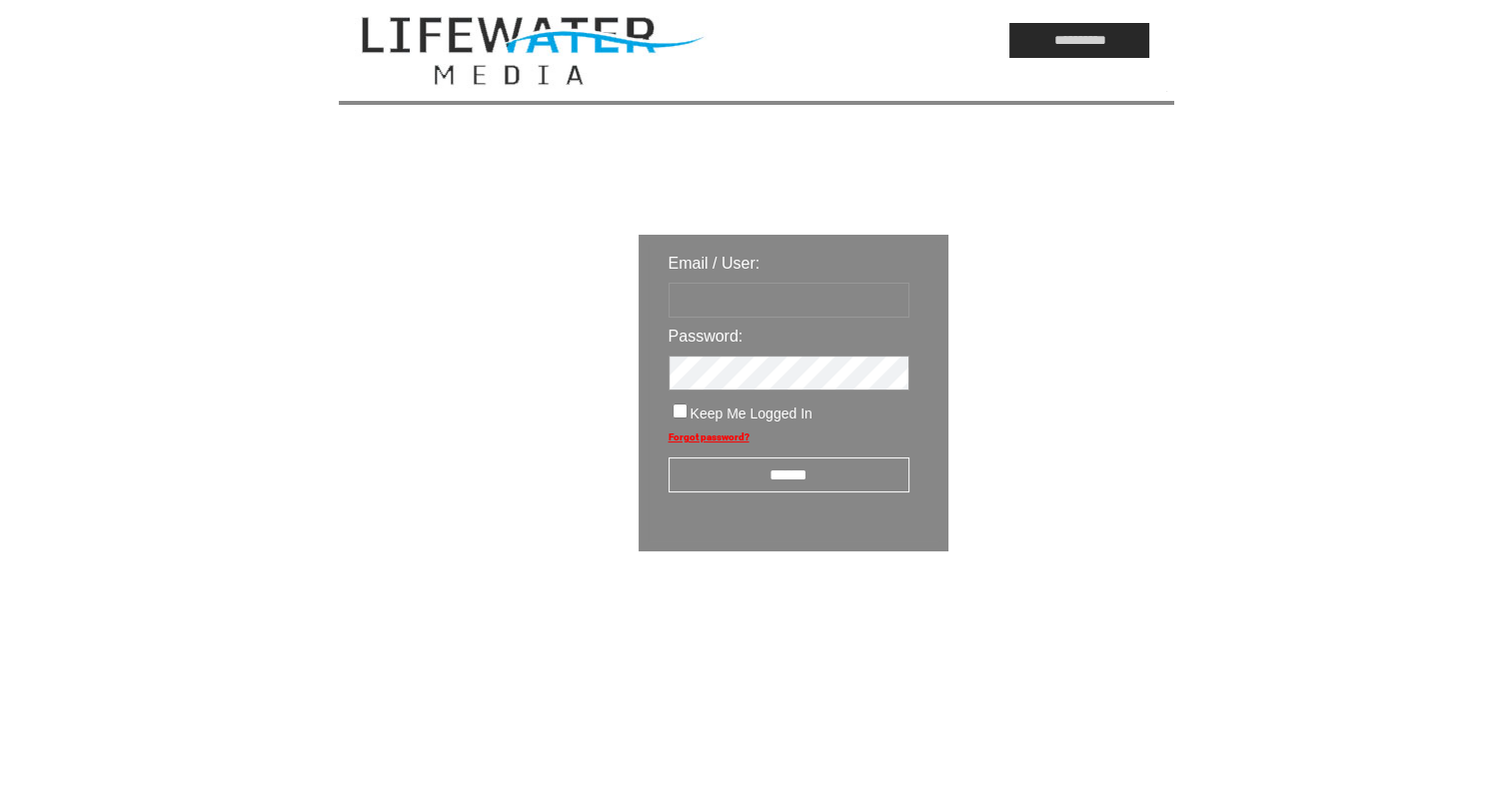 paste on "**********" 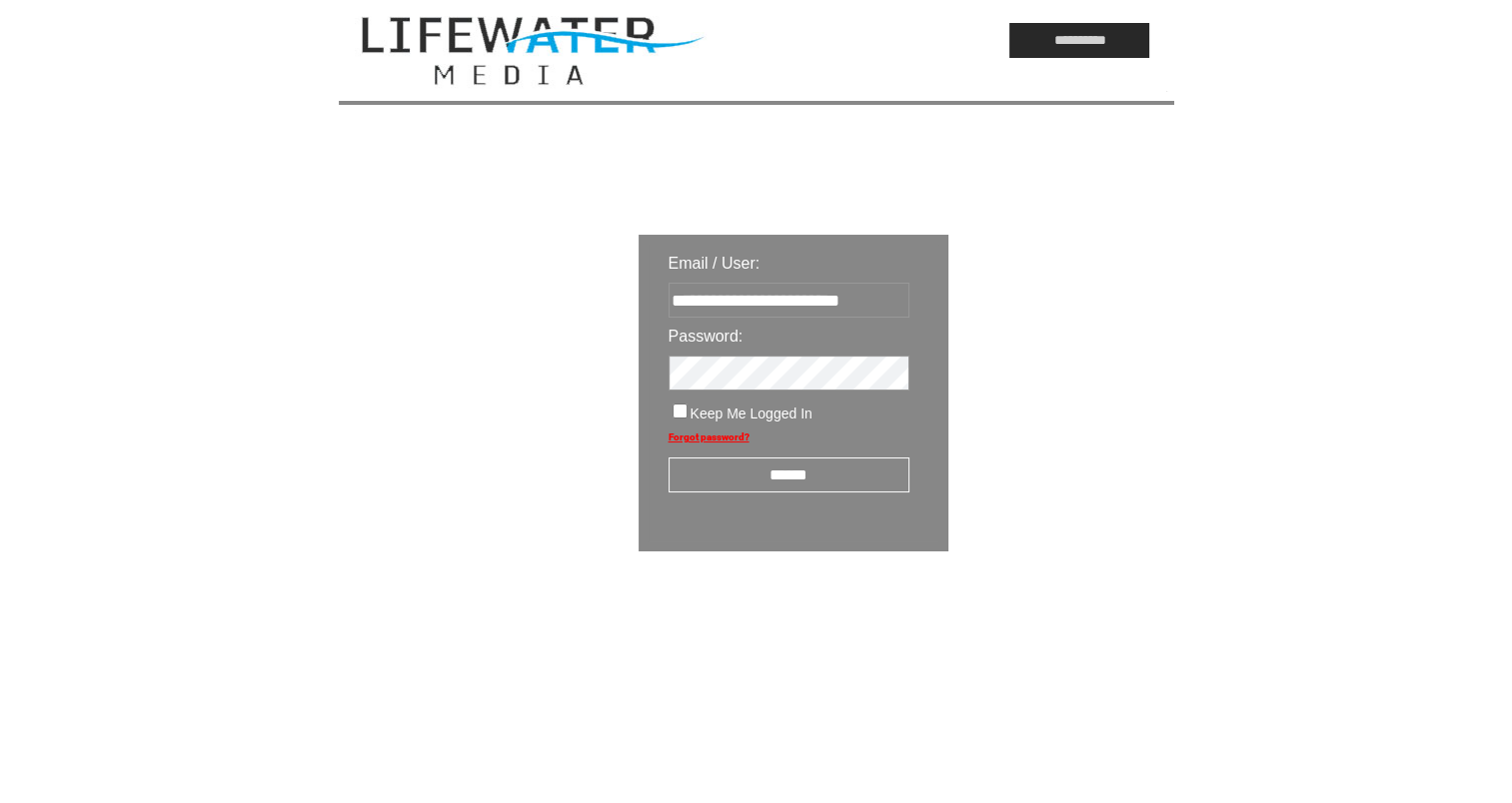 type on "**********" 